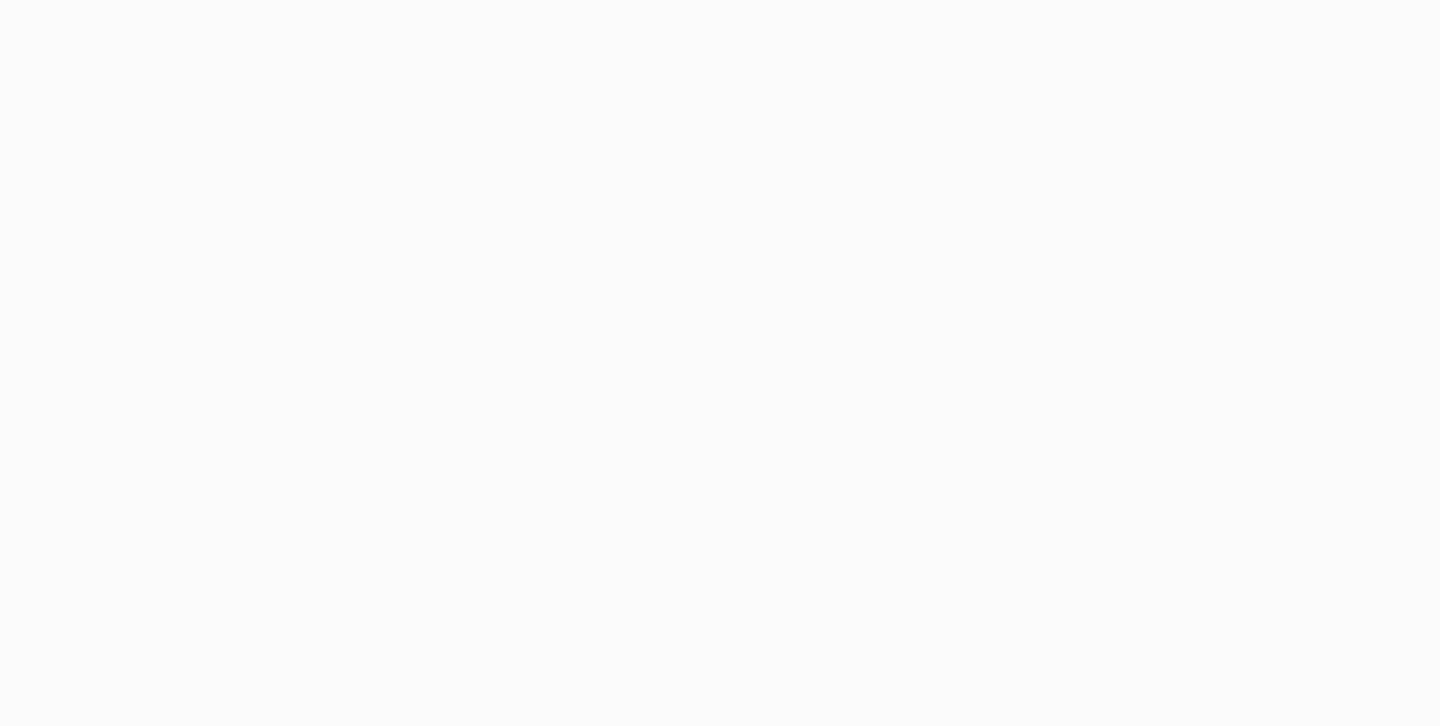 scroll, scrollTop: 0, scrollLeft: 0, axis: both 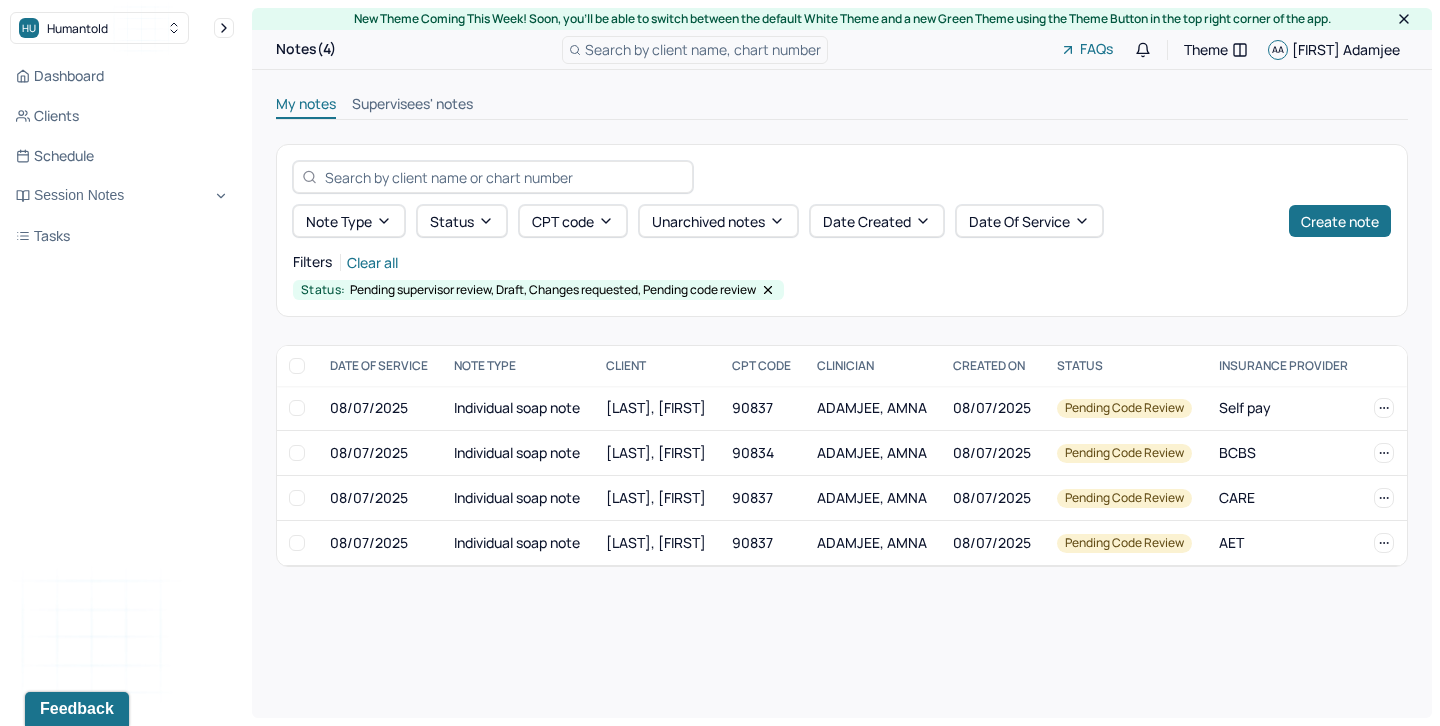 click on "Supervisees' notes" at bounding box center (412, 106) 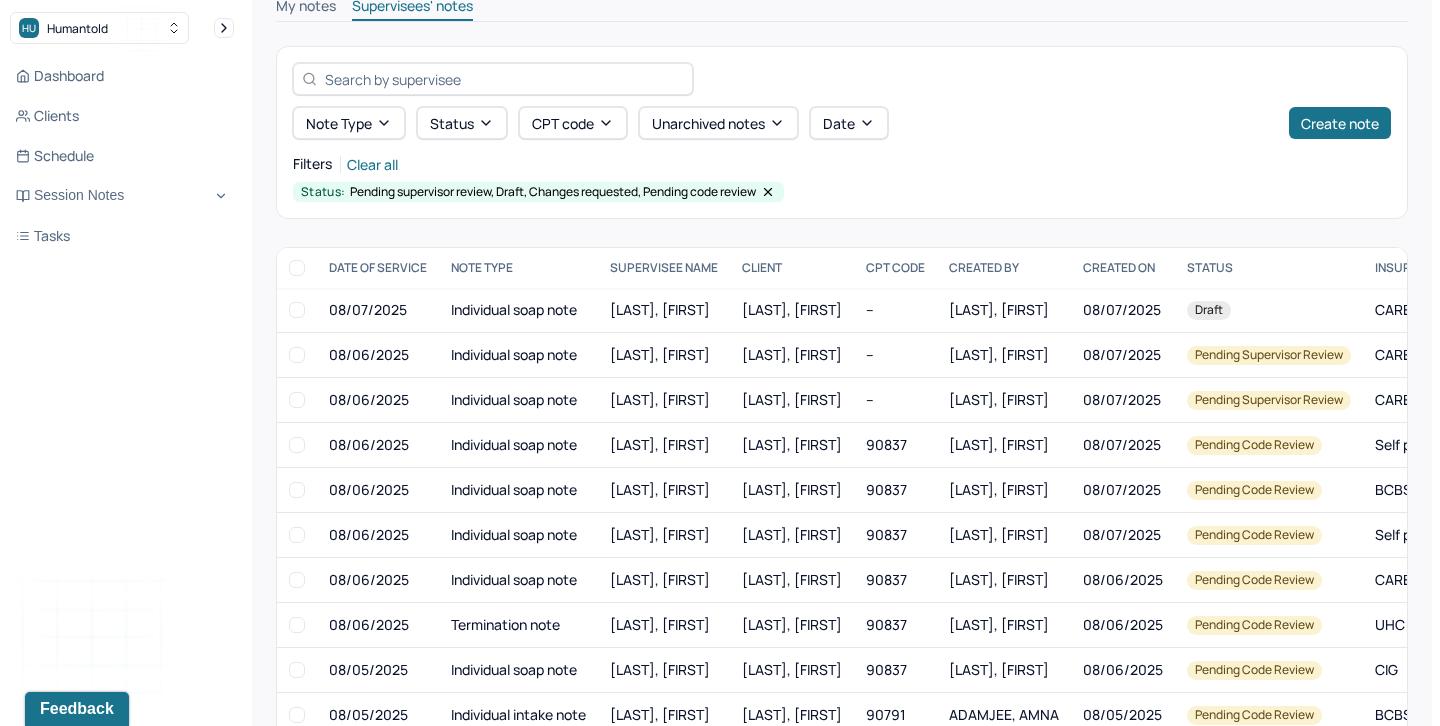 scroll, scrollTop: 101, scrollLeft: 0, axis: vertical 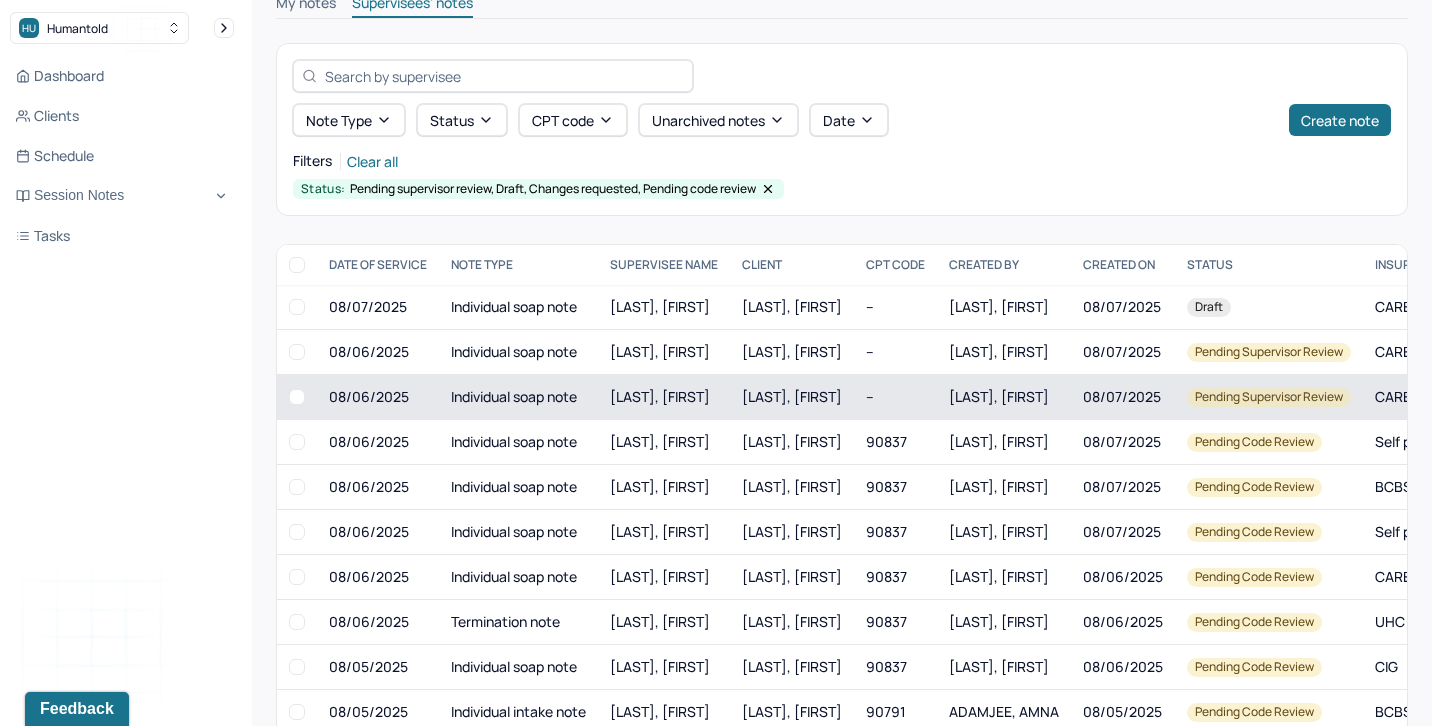 click at bounding box center [297, 397] 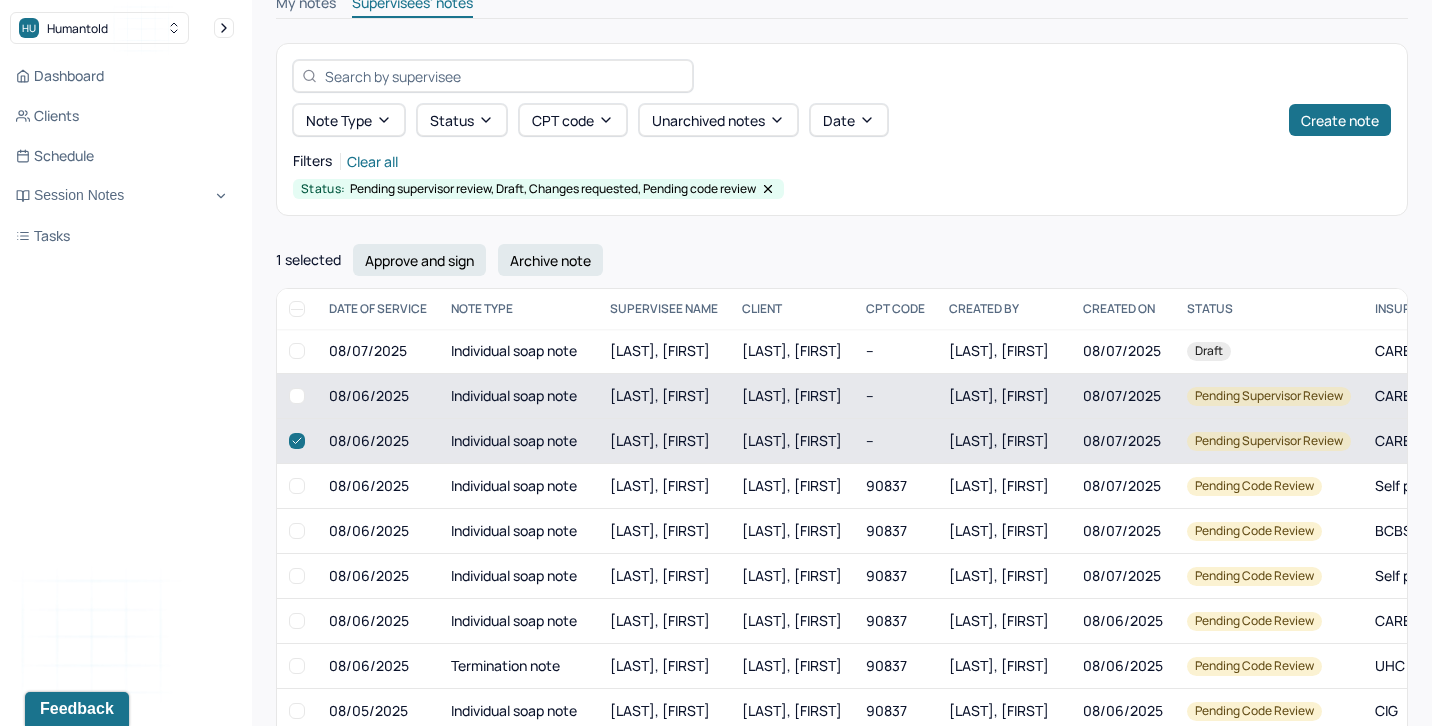 click at bounding box center [297, 396] 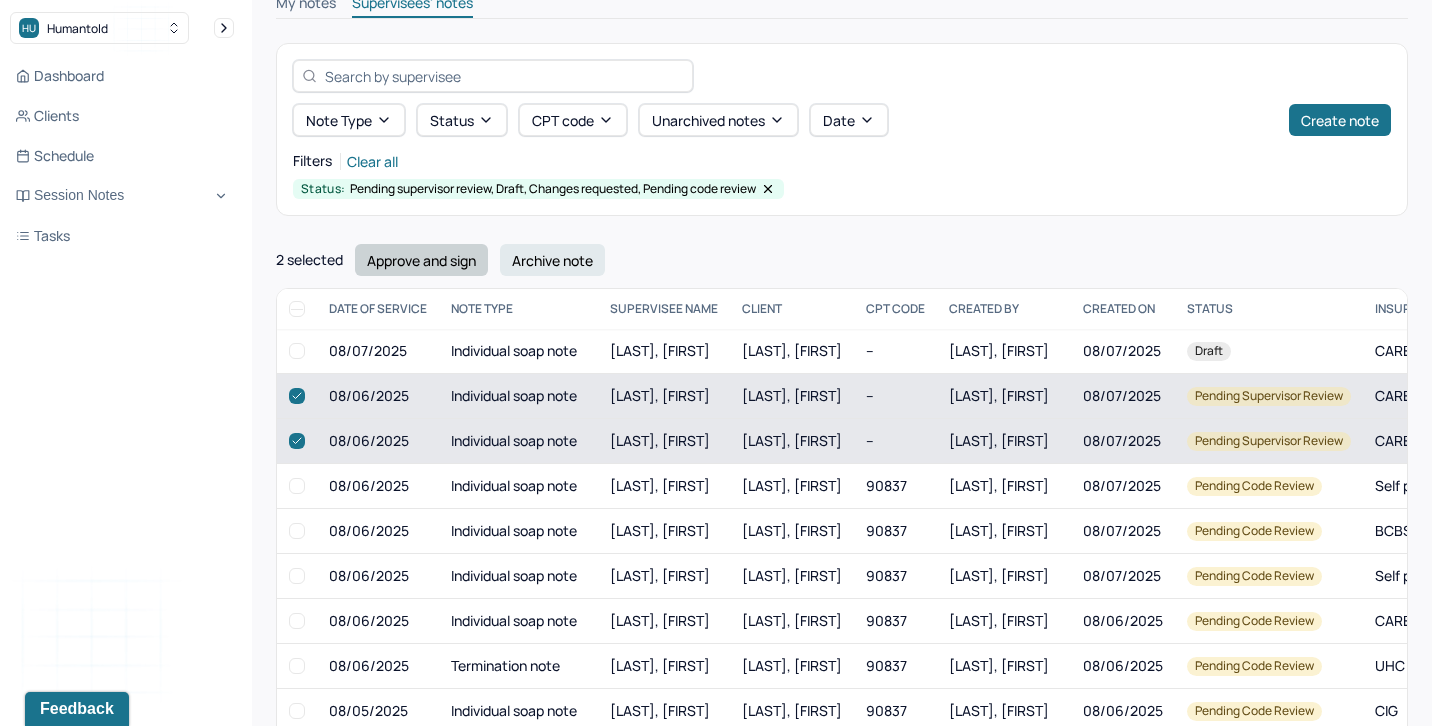click on "Approve and sign" at bounding box center (421, 260) 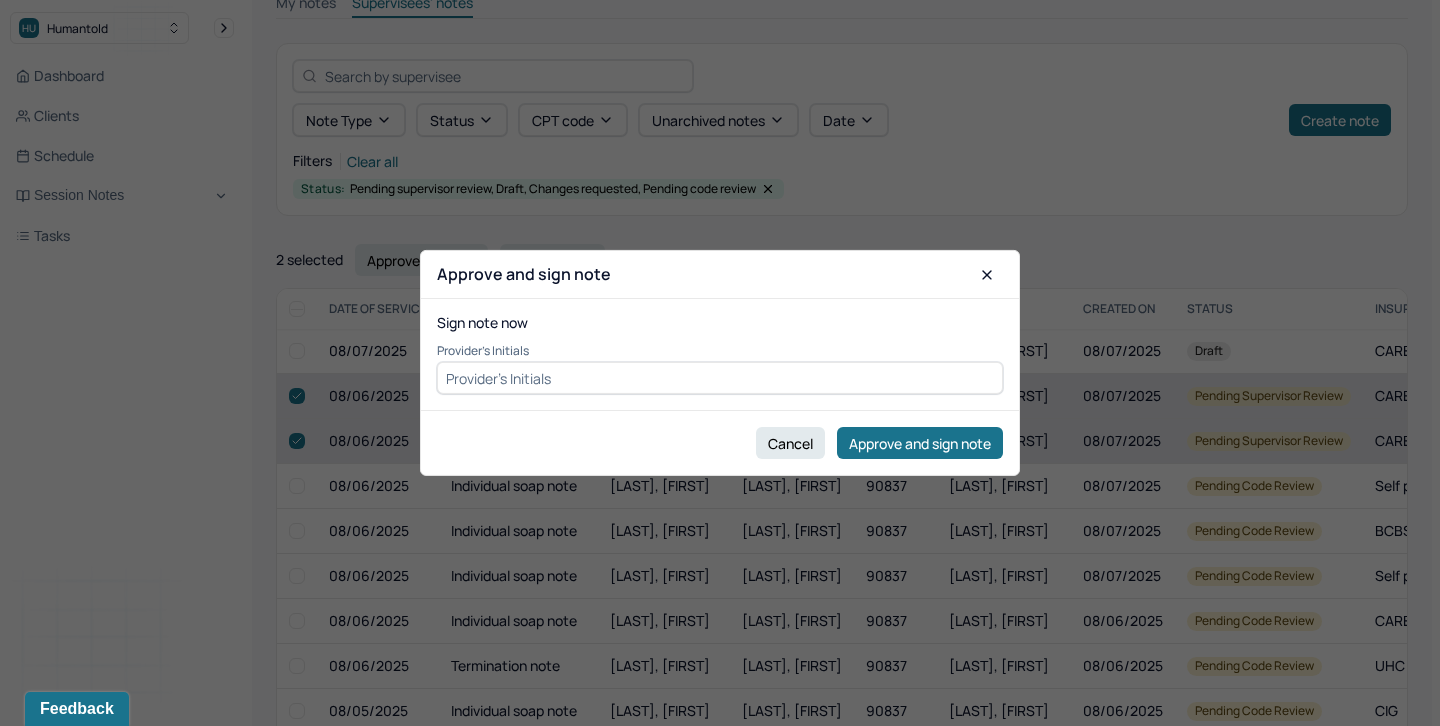 click at bounding box center (720, 378) 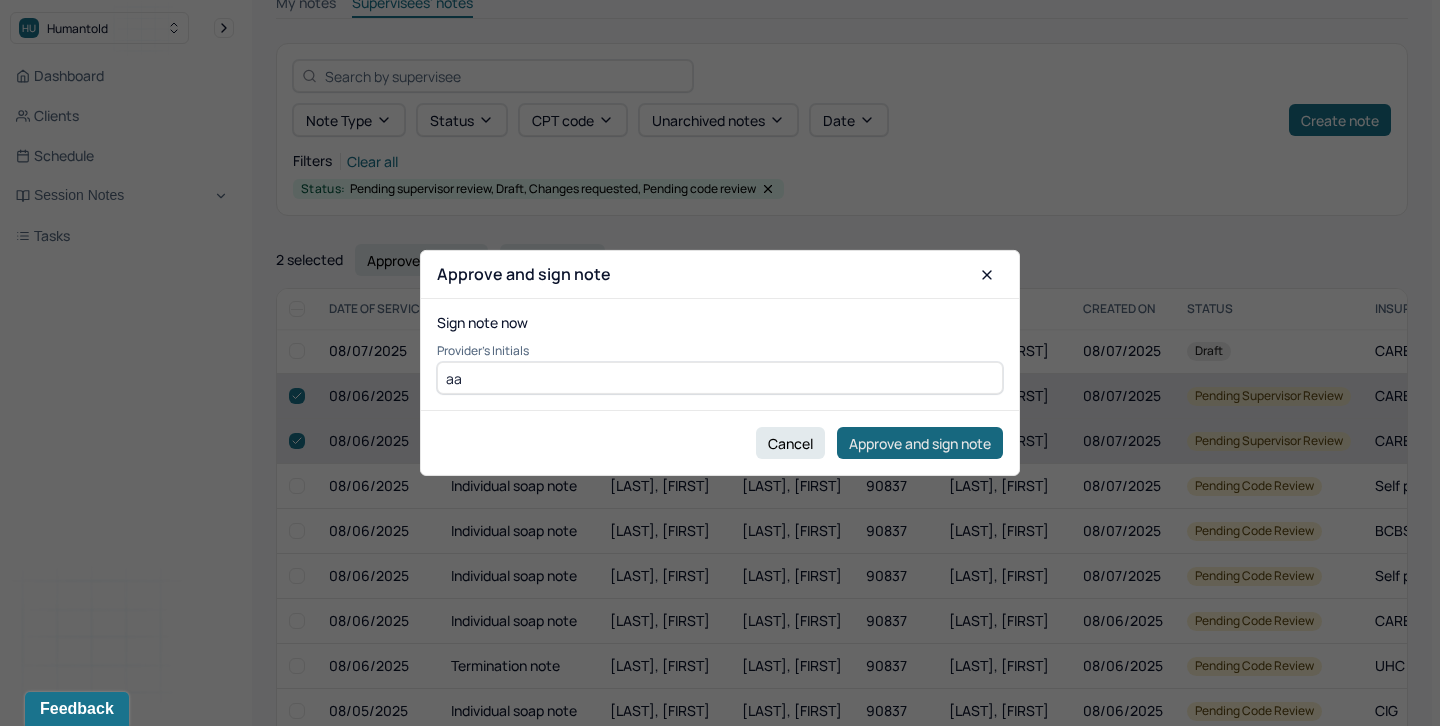 type on "aa" 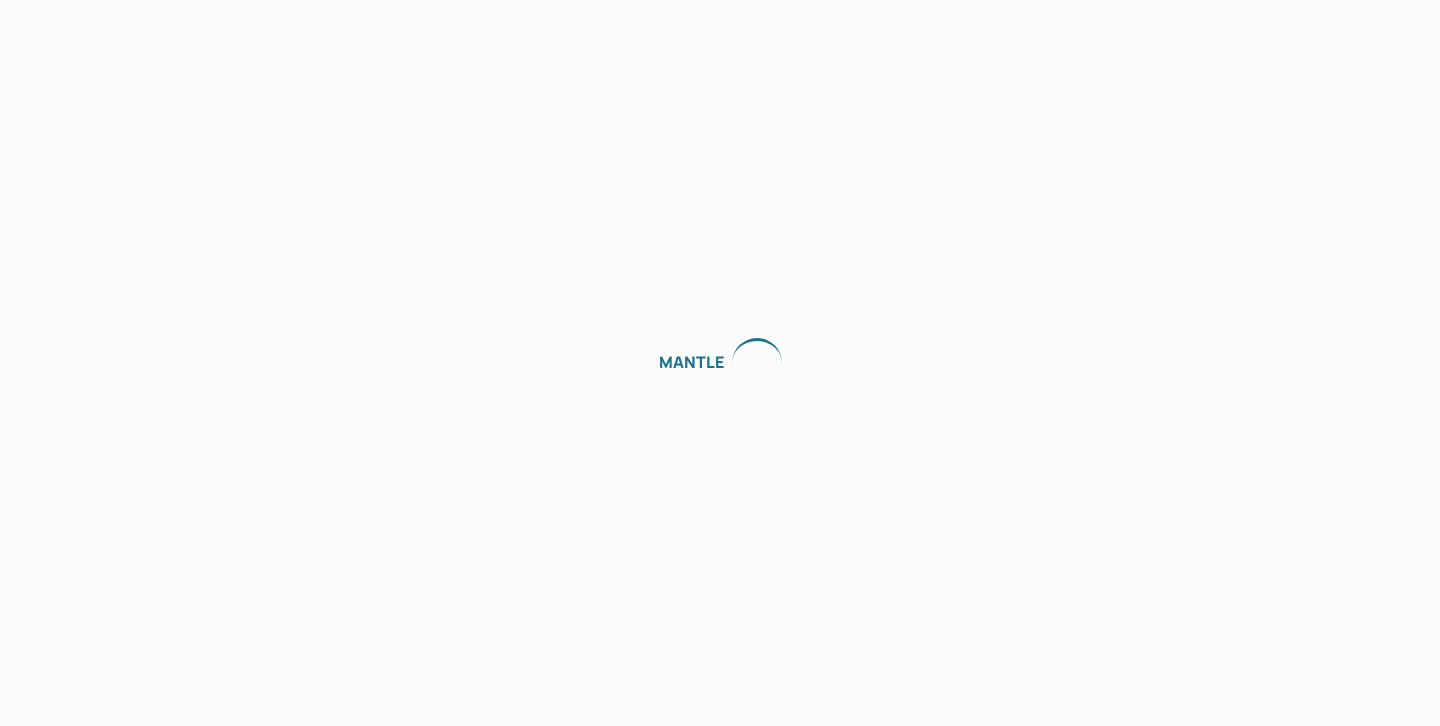 scroll, scrollTop: 0, scrollLeft: 0, axis: both 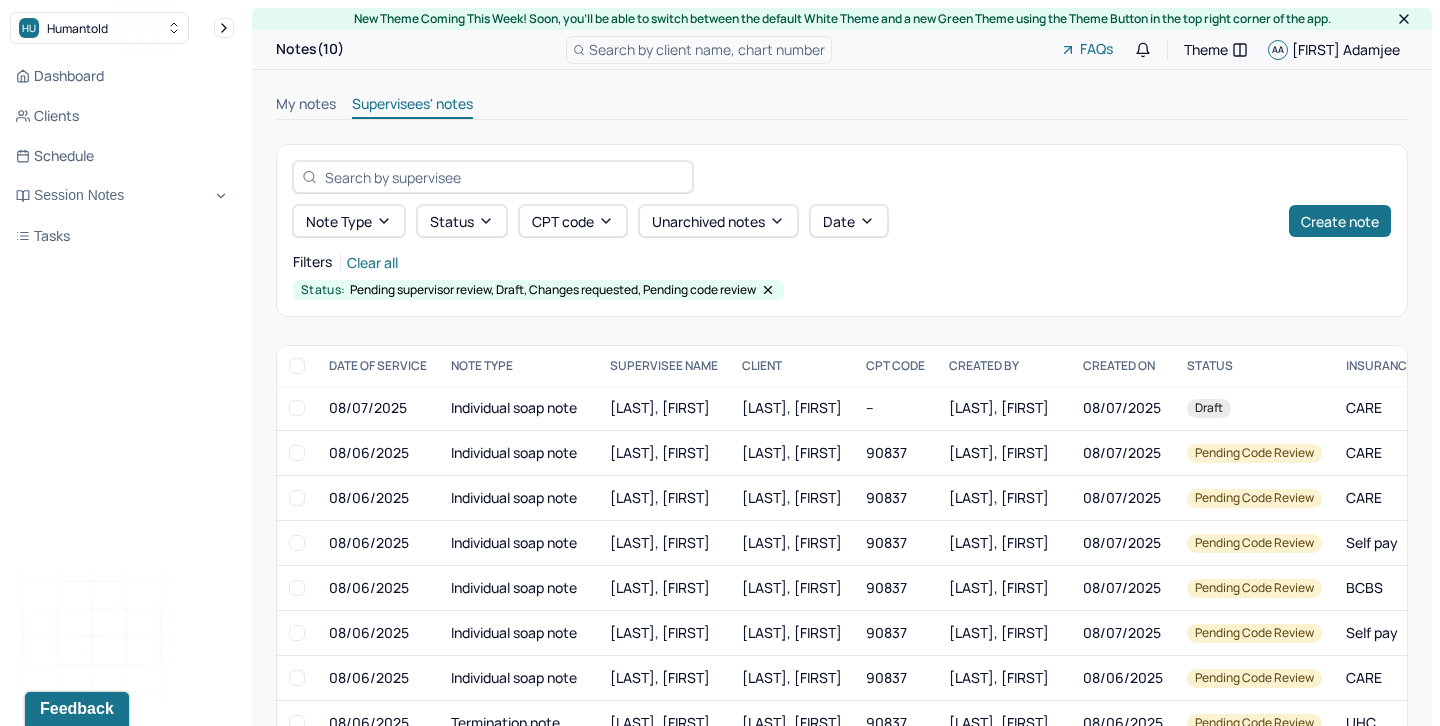 click on "My notes" at bounding box center (306, 106) 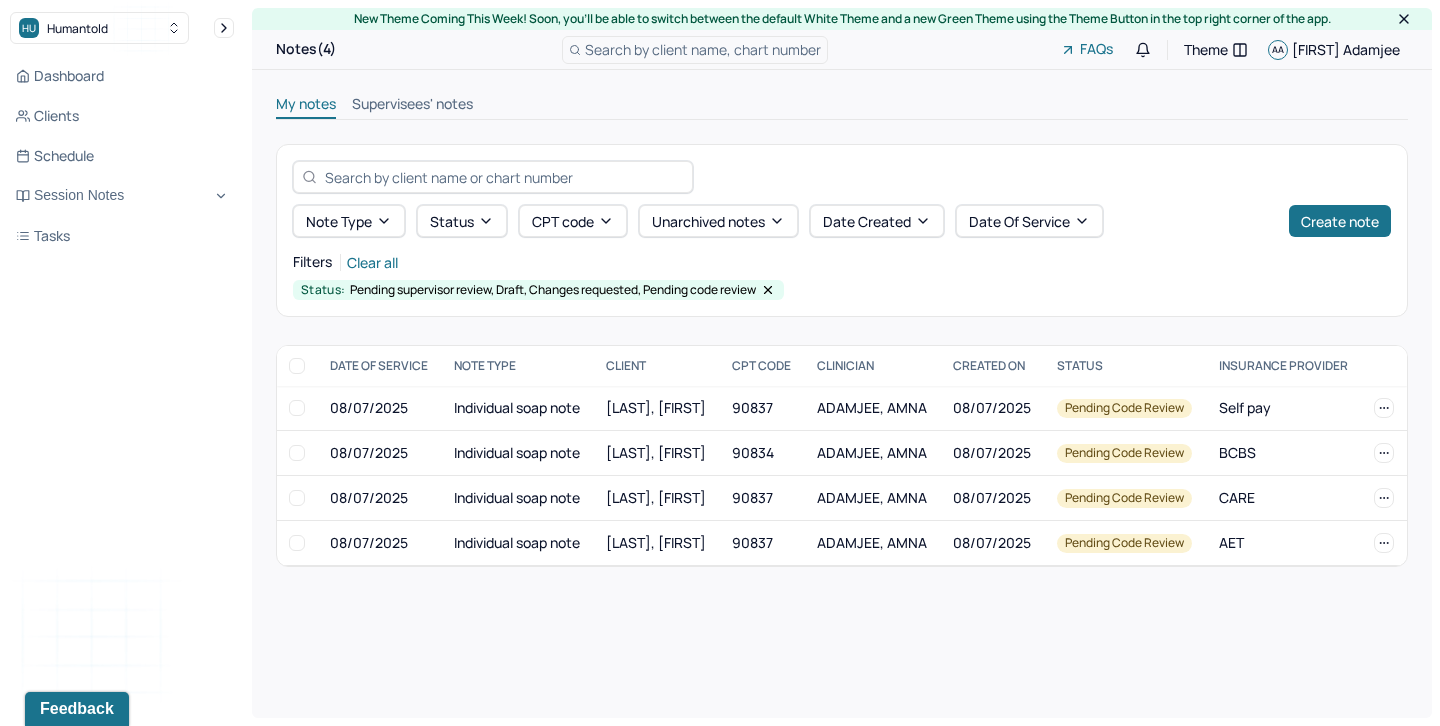 click on "Supervisees' notes" at bounding box center [412, 106] 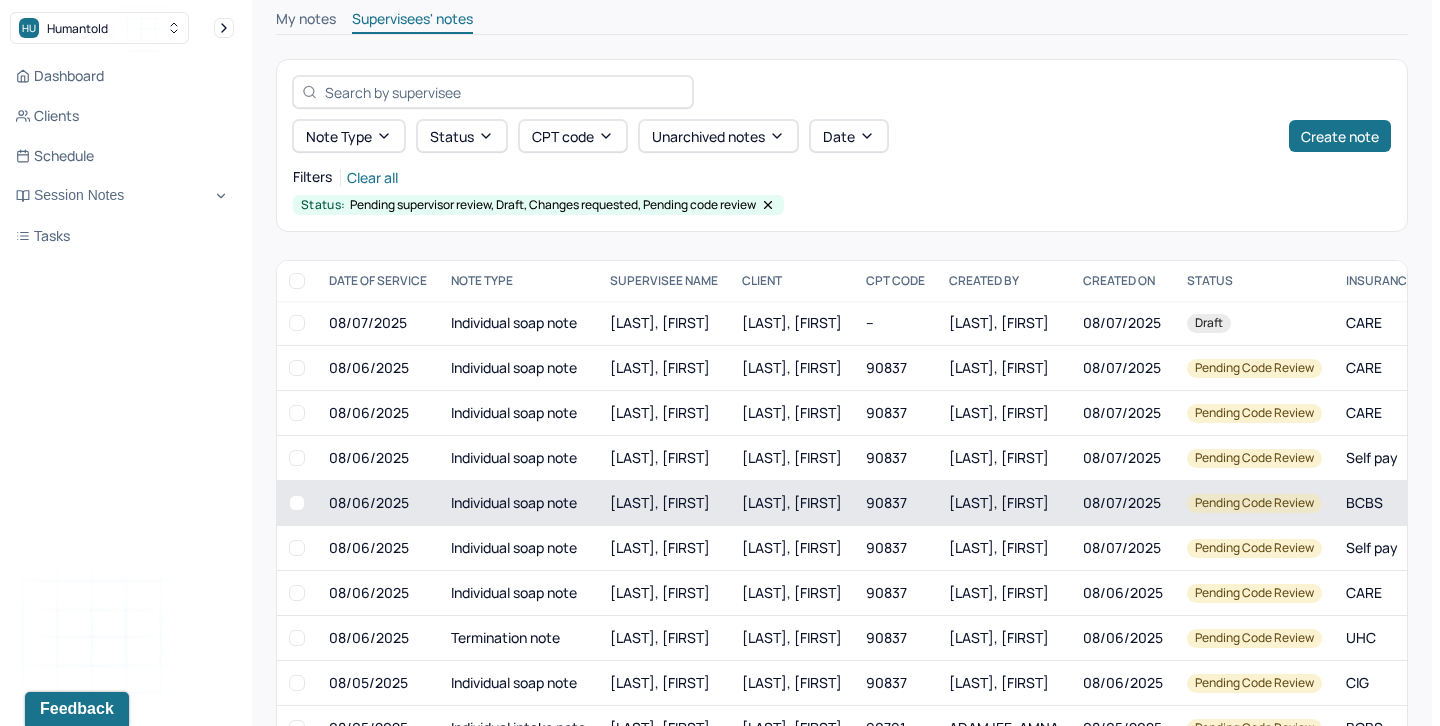 scroll, scrollTop: 0, scrollLeft: 0, axis: both 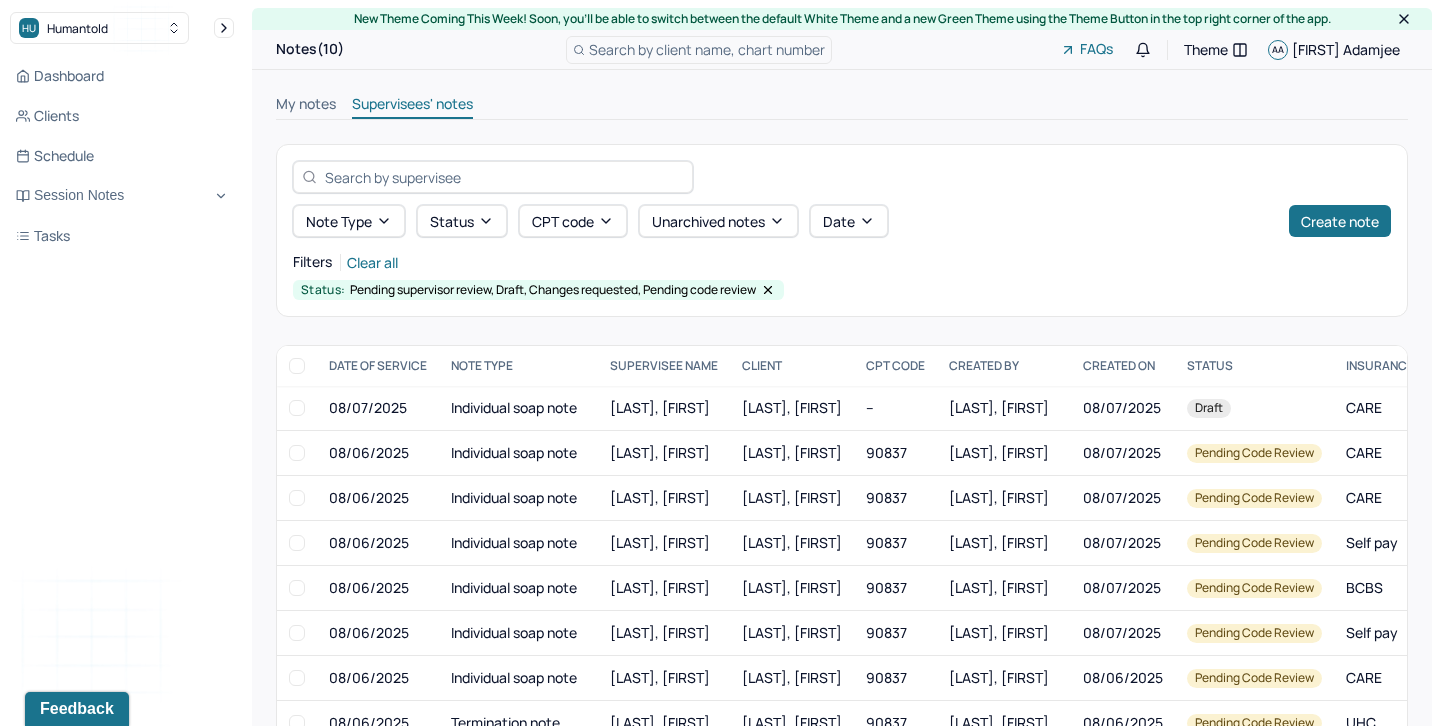 click on "My notes" at bounding box center [306, 106] 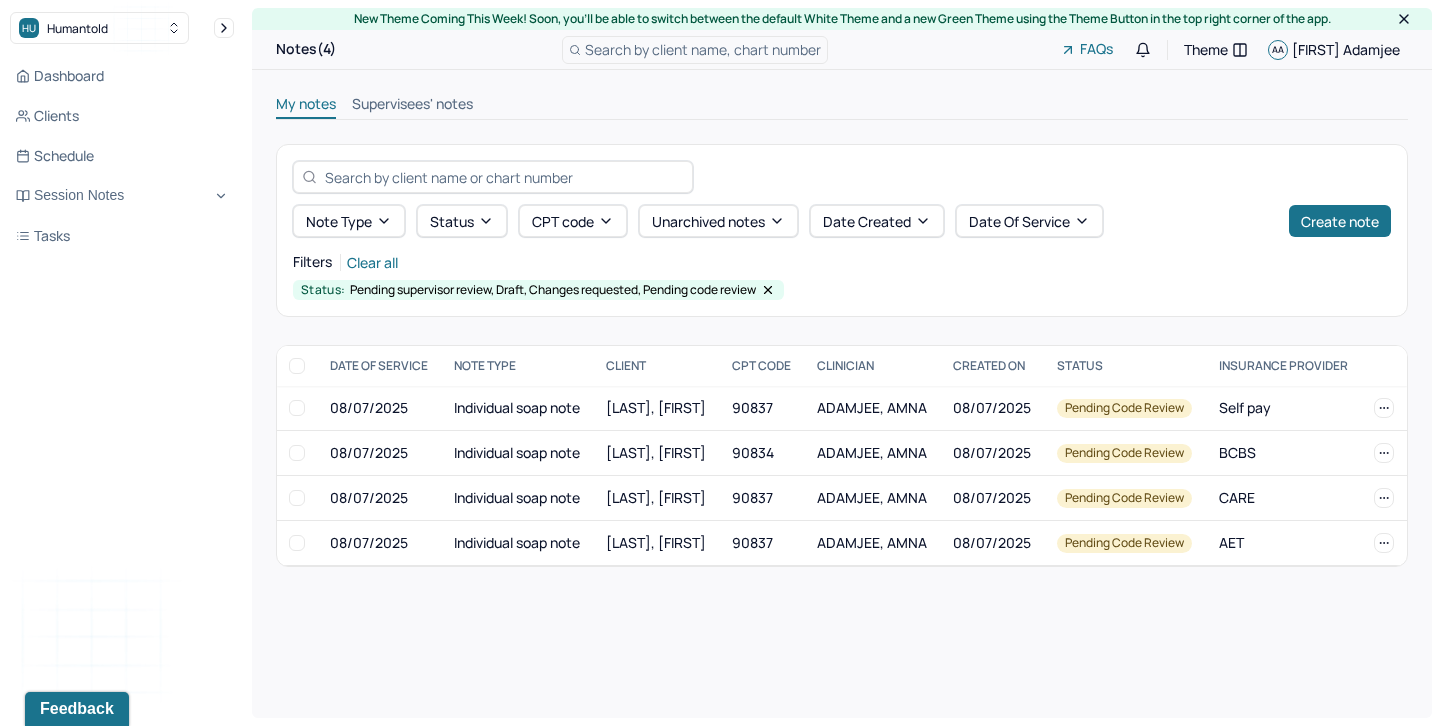click on "Supervisees' notes" at bounding box center (412, 106) 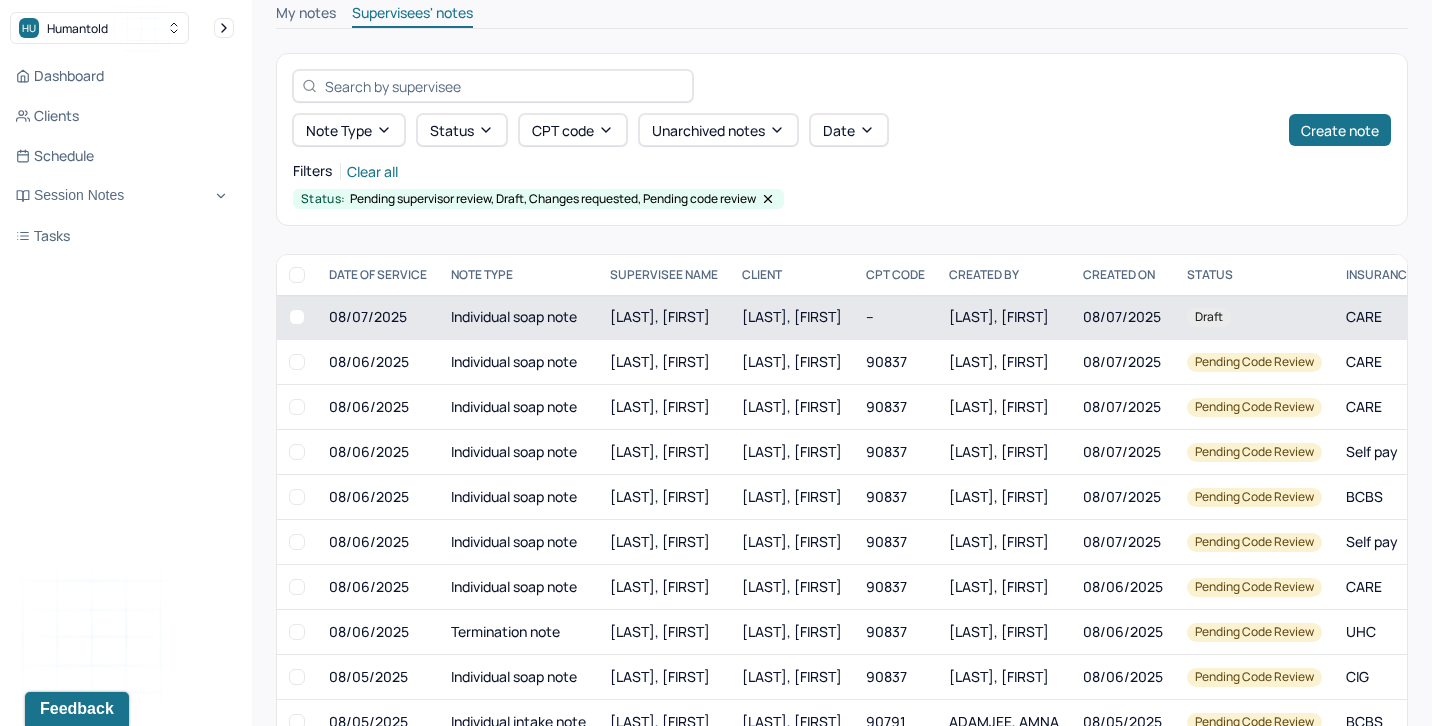 scroll, scrollTop: 0, scrollLeft: 0, axis: both 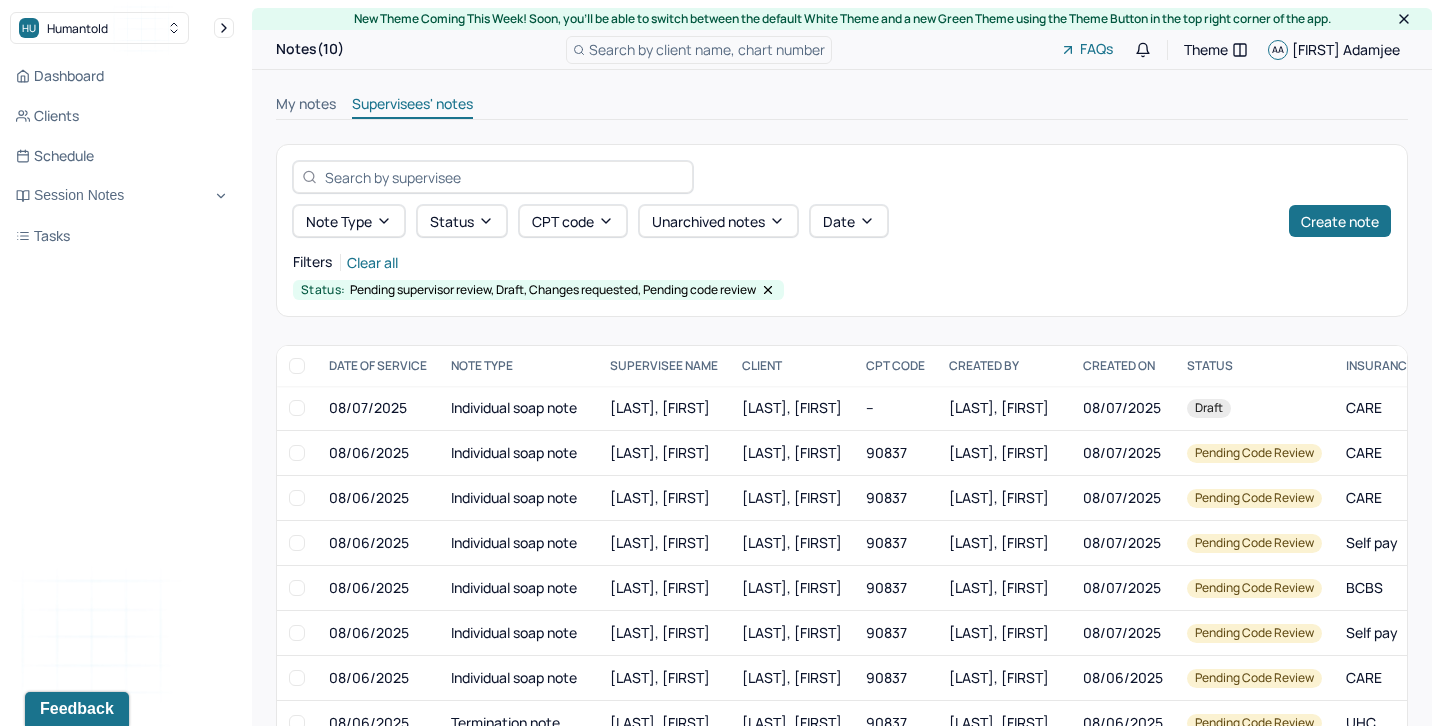 click on "My notes" at bounding box center [306, 106] 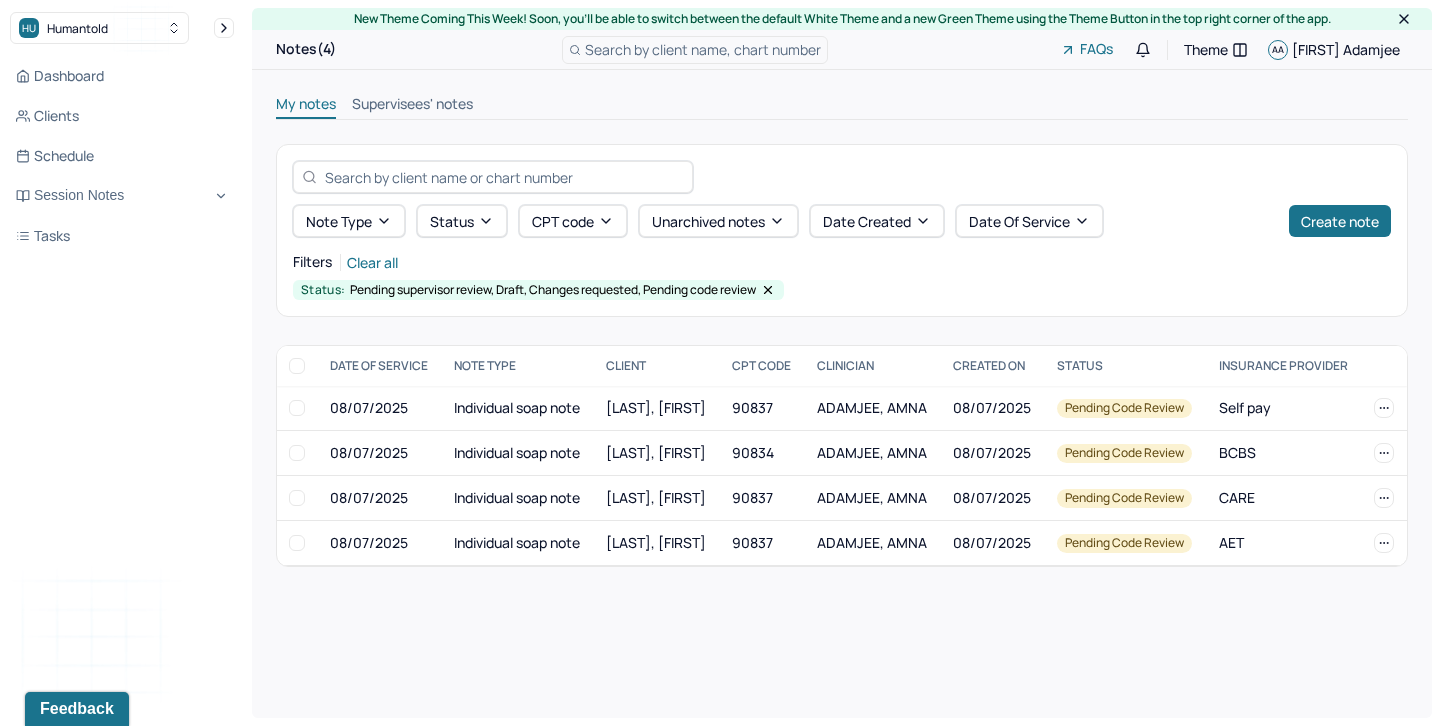 click on "Supervisees' notes" at bounding box center (412, 106) 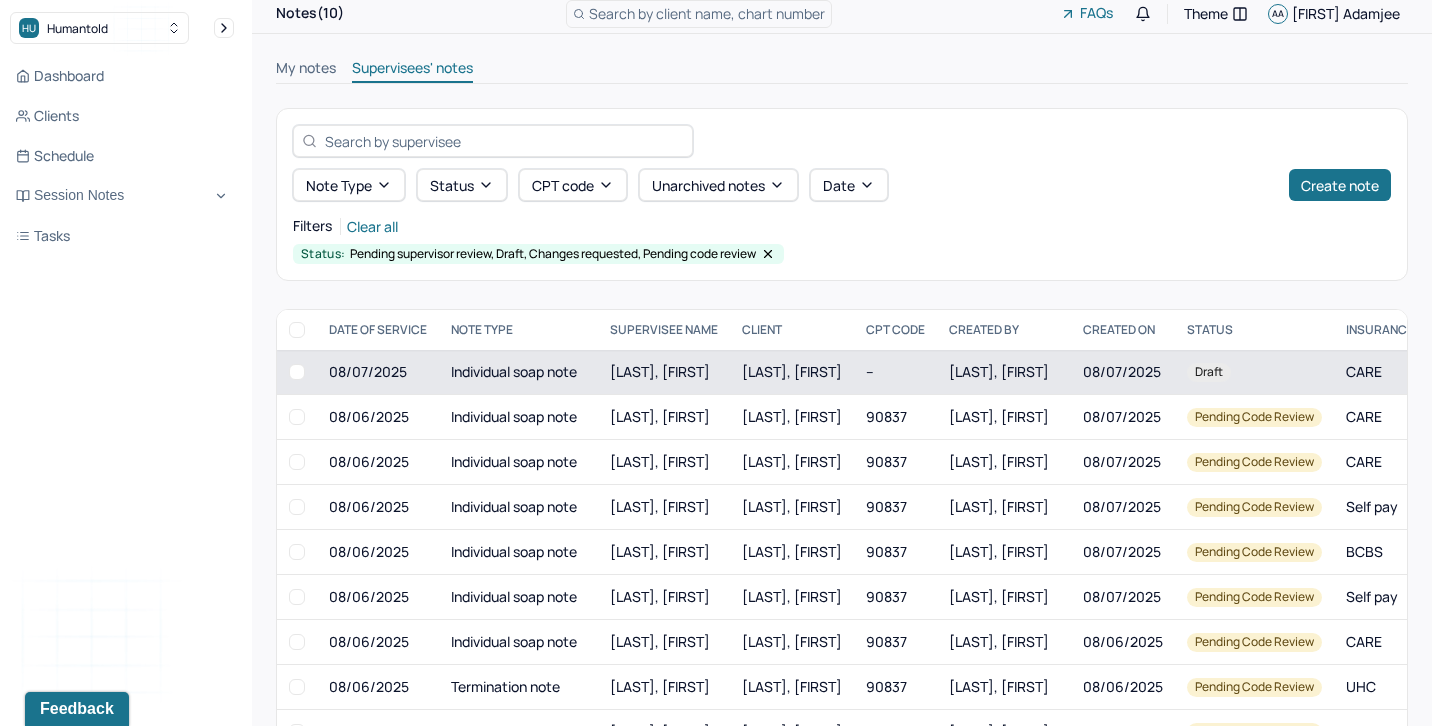 scroll, scrollTop: 40, scrollLeft: 0, axis: vertical 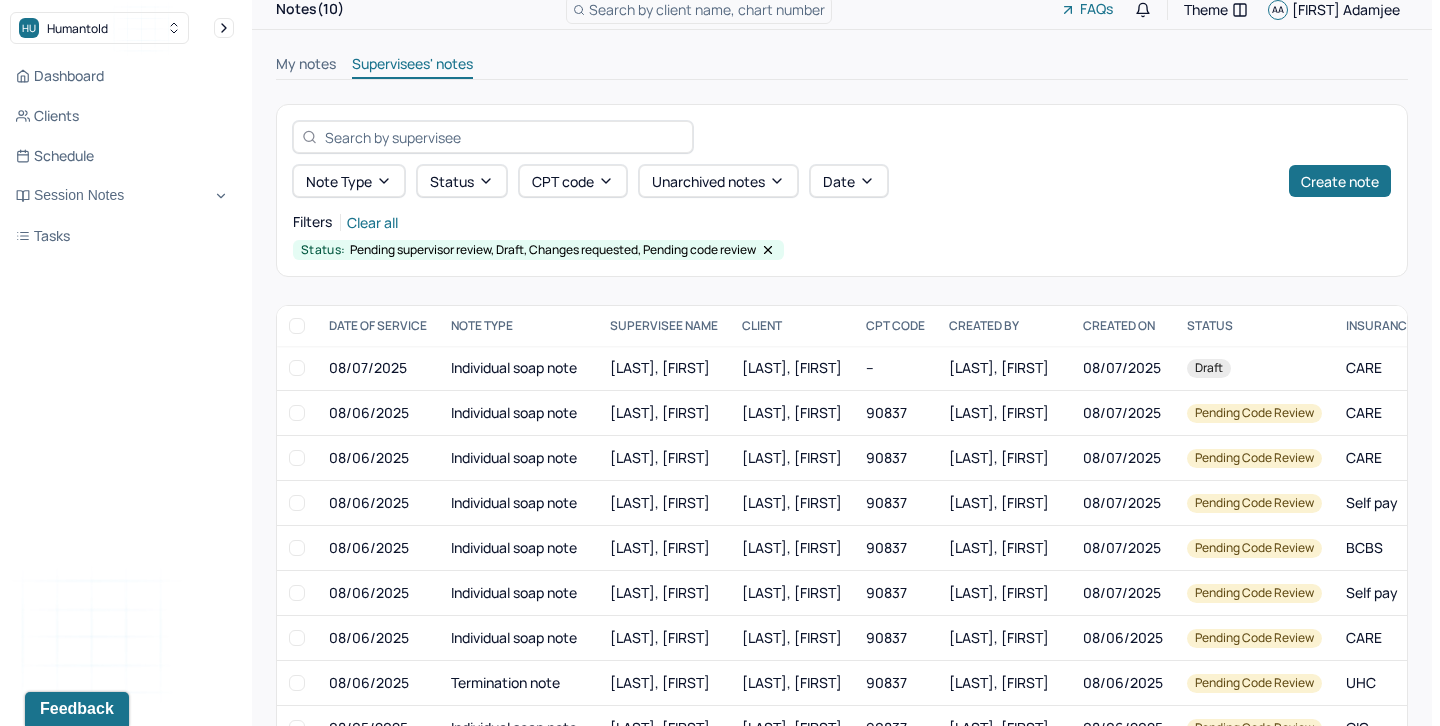 click on "My notes" at bounding box center [306, 66] 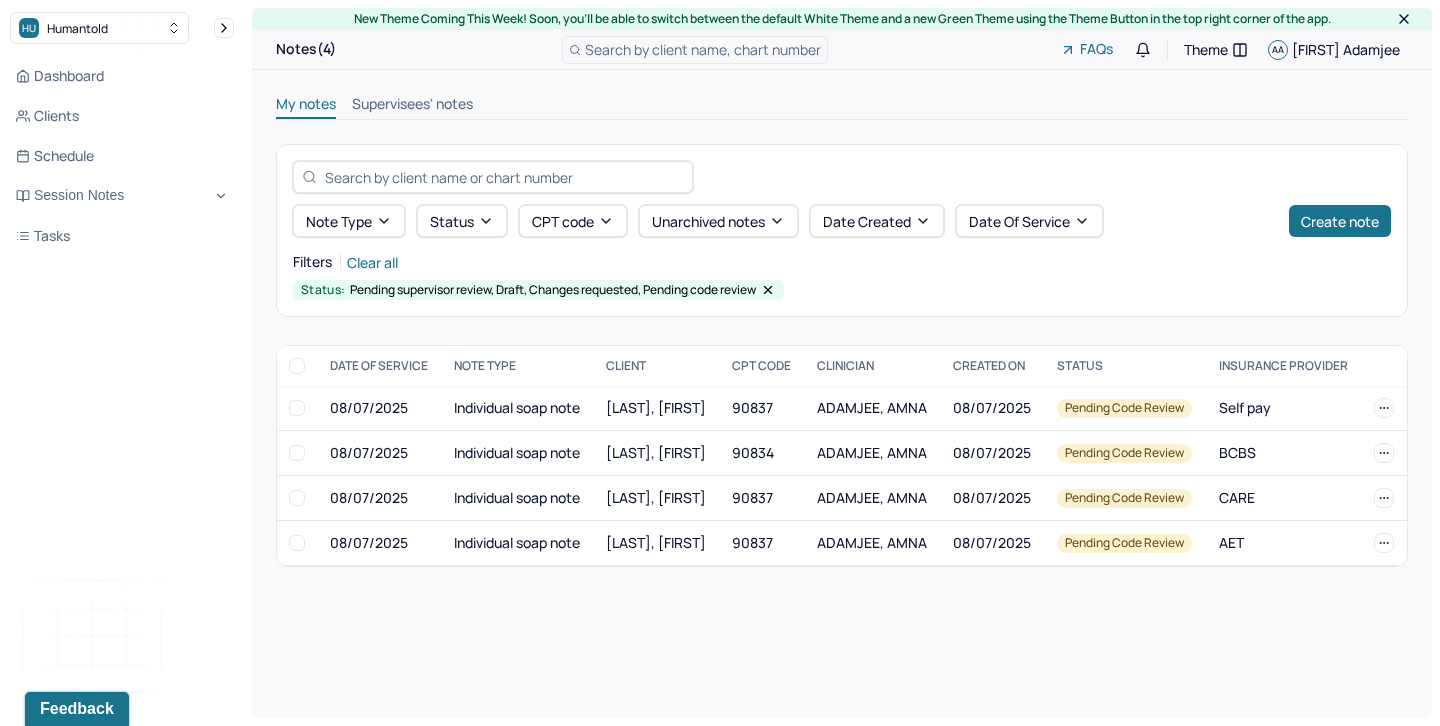 click on "Supervisees' notes" at bounding box center (412, 106) 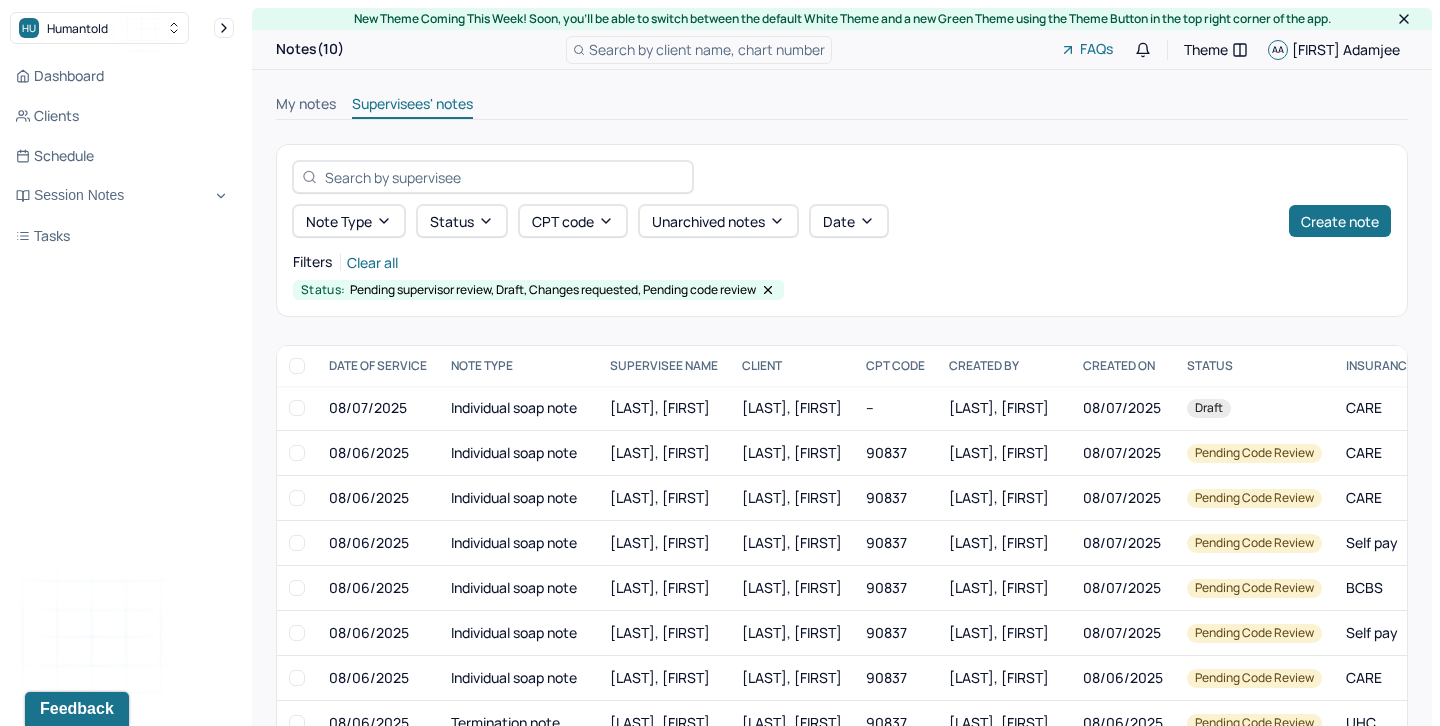 scroll, scrollTop: 141, scrollLeft: 0, axis: vertical 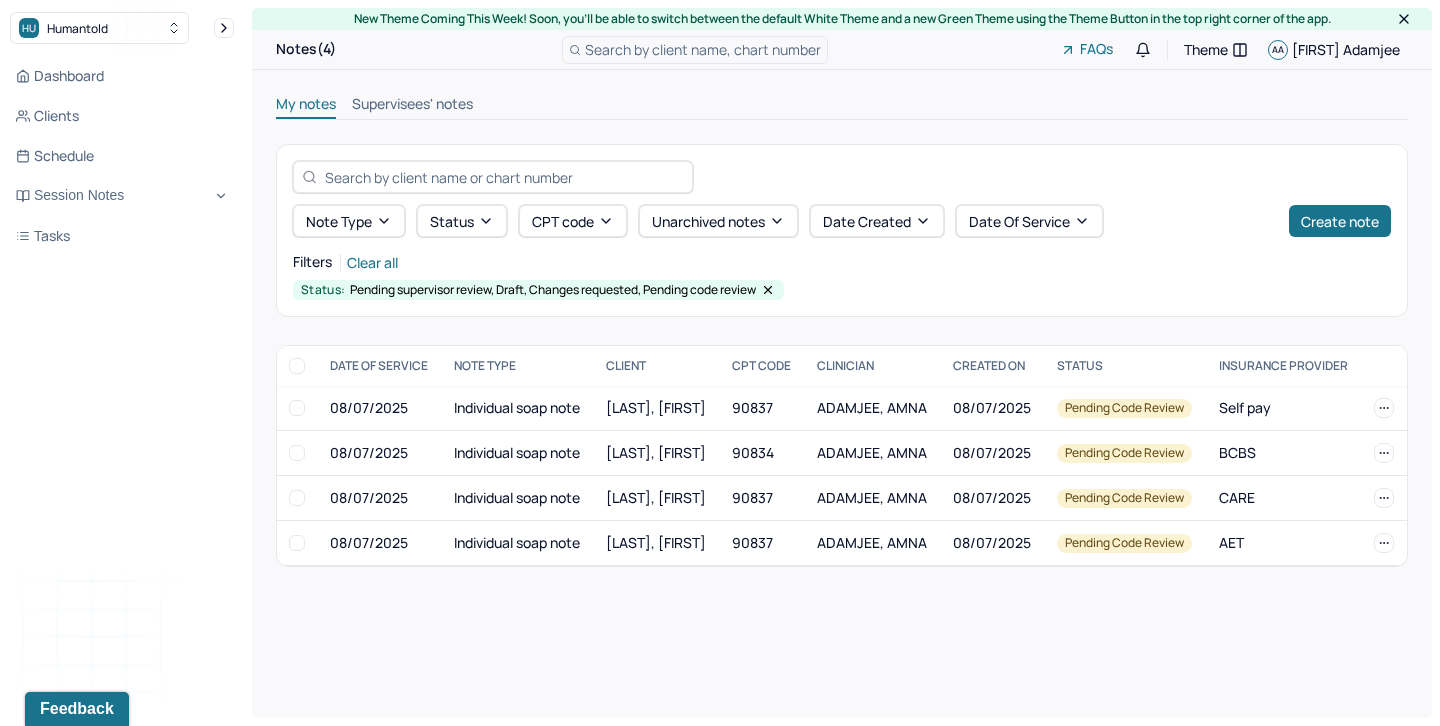 click on "Supervisees' notes" at bounding box center [412, 106] 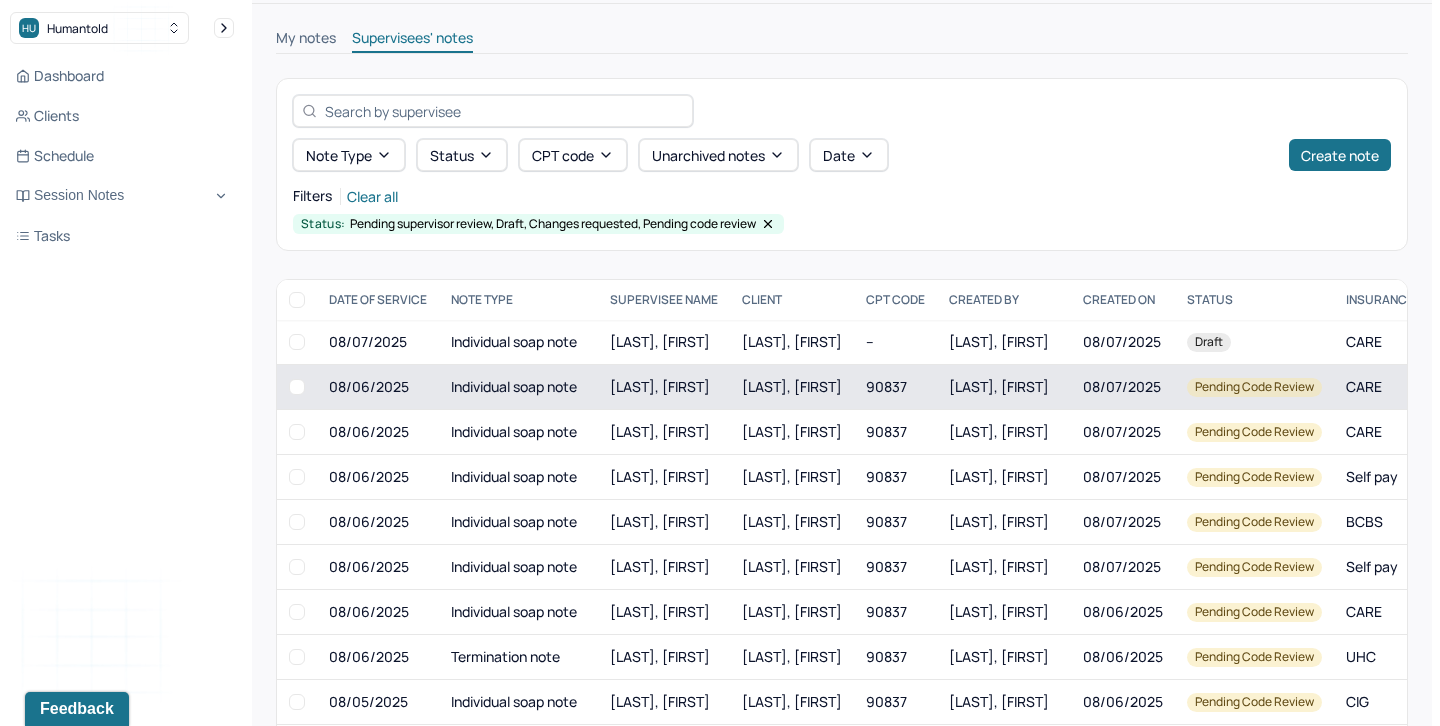 scroll, scrollTop: 0, scrollLeft: 0, axis: both 